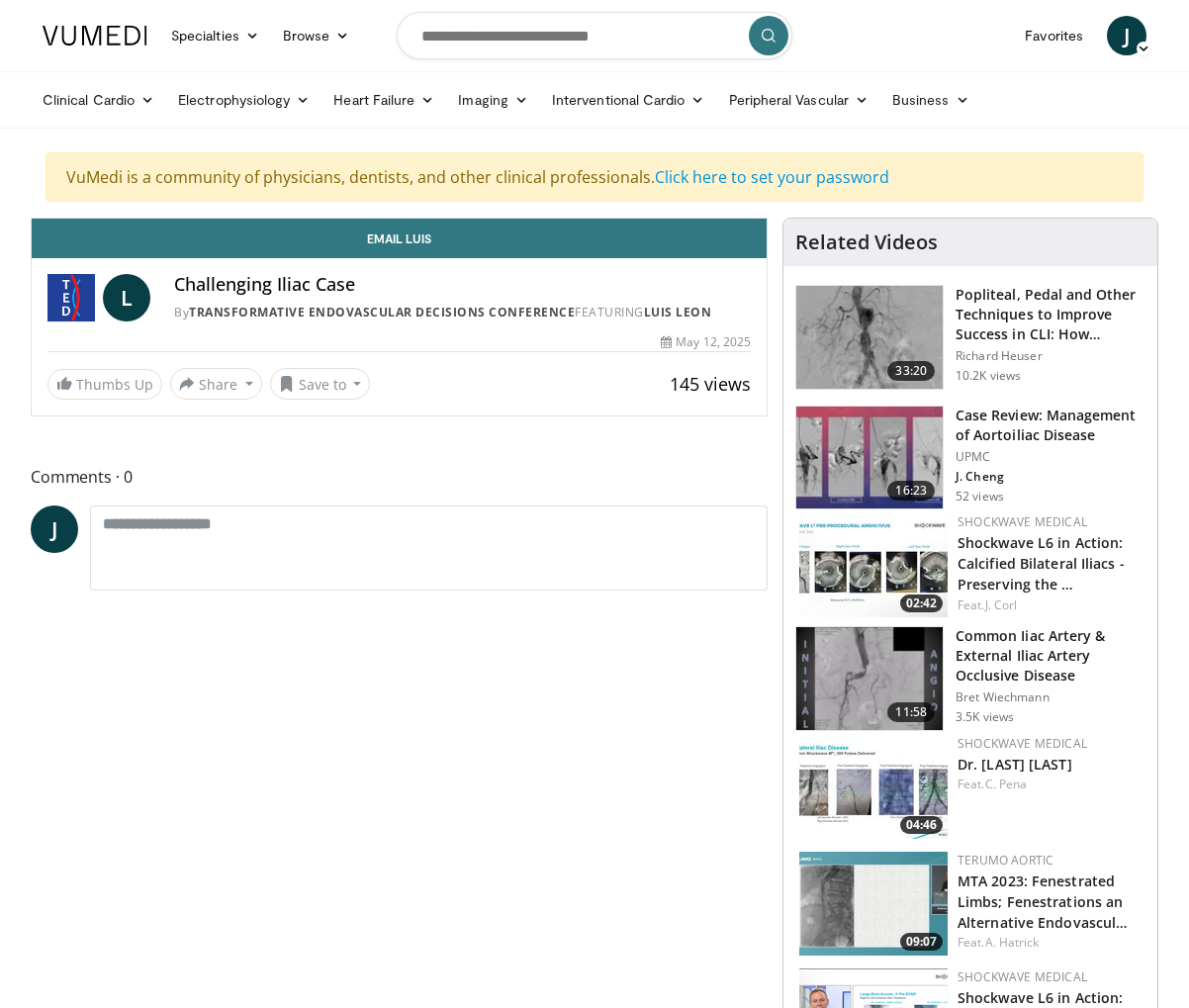 scroll, scrollTop: 0, scrollLeft: 0, axis: both 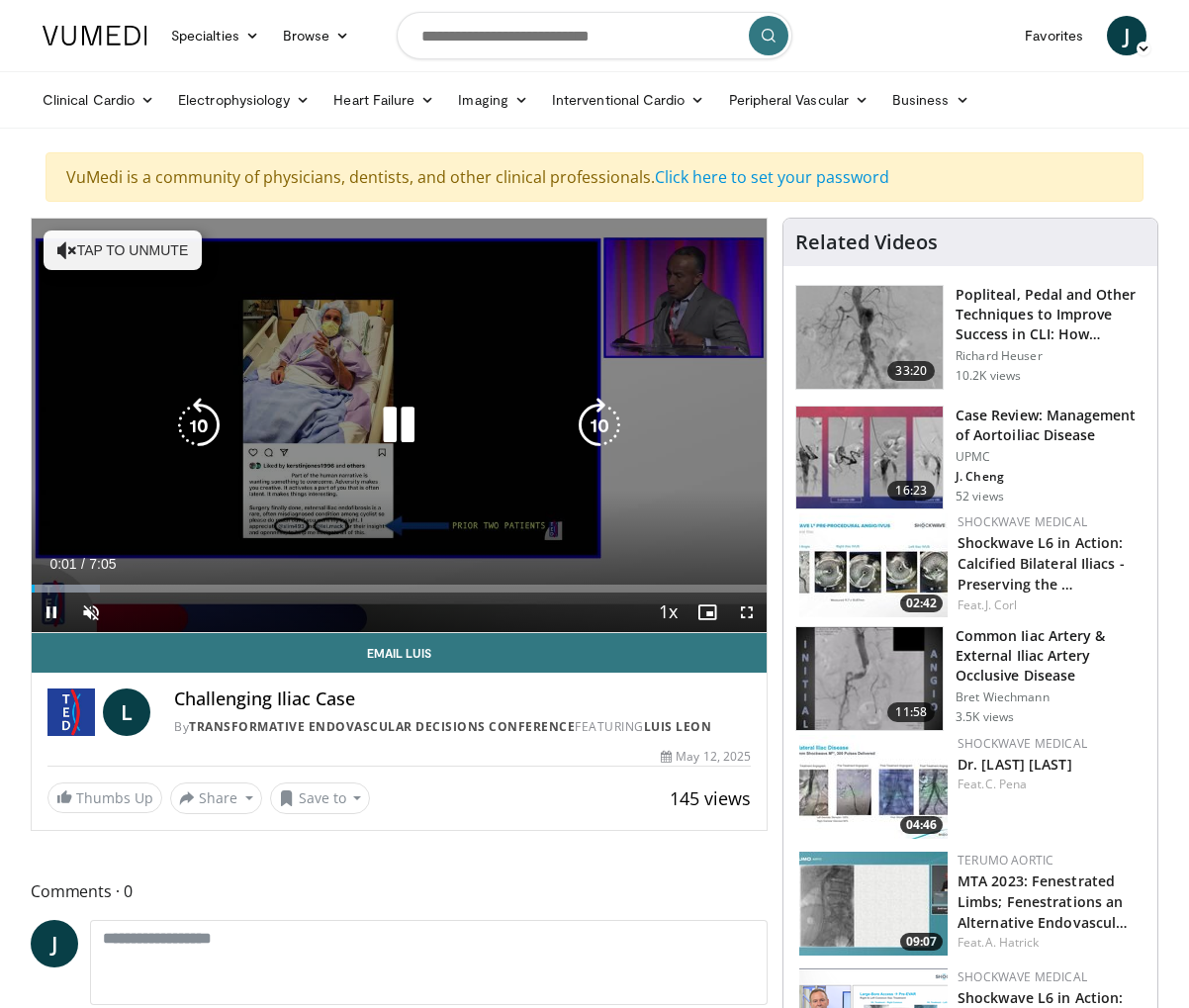 click on "Tap to unmute" at bounding box center (123, 250) 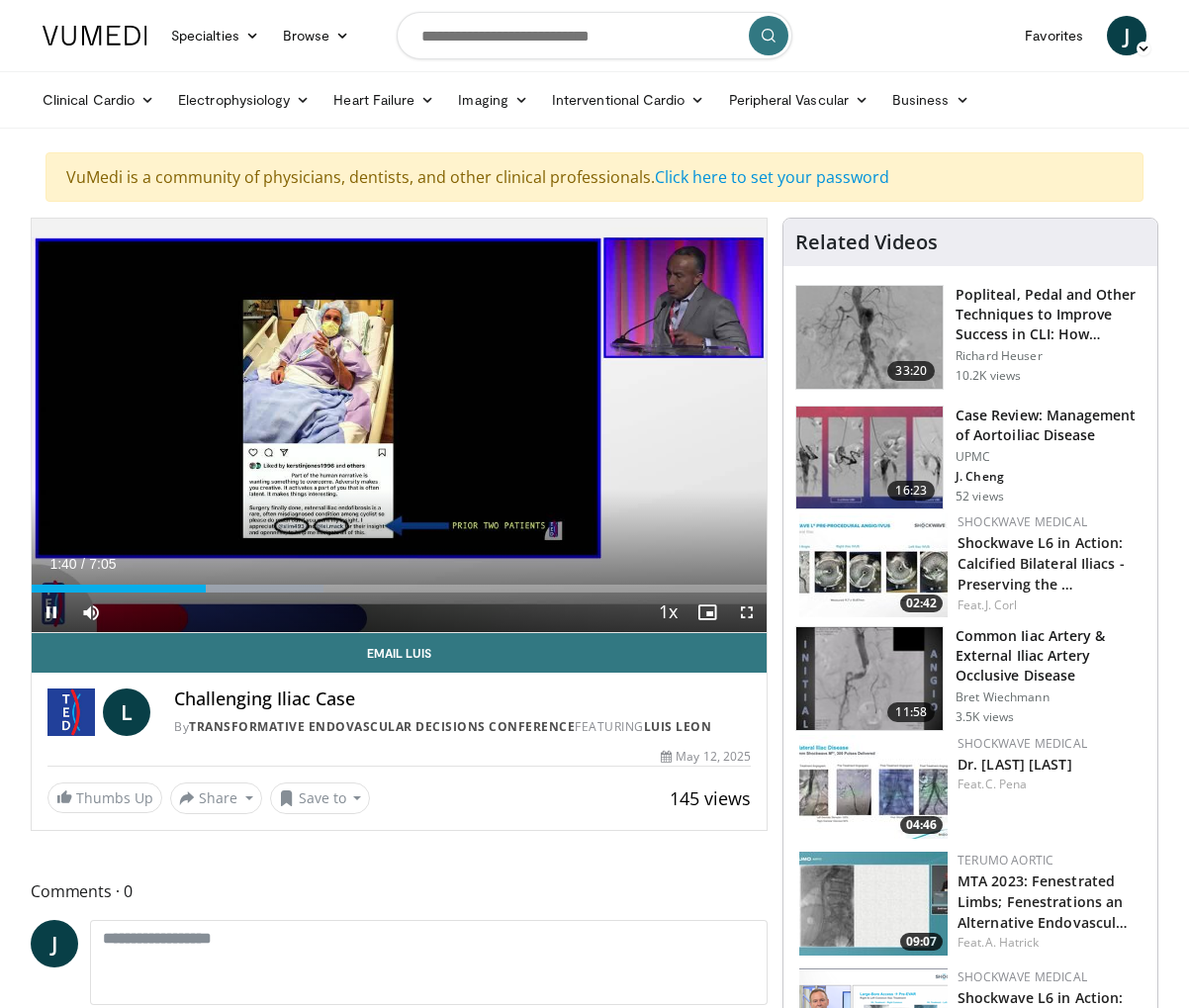 click on "Current Time  1:40 / Duration  7:05 Pause Skip Backward Skip Forward Mute Loaded :  39.66% 1:40 2:19 Stream Type  LIVE Seek to live, currently behind live LIVE   1x Playback Rate 0.5x 0.75x 1x , selected 1.25x 1.5x 1.75x 2x Chapters Chapters Descriptions descriptions off , selected Captions captions settings , opens captions settings dialog captions off , selected Audio Track en (Main) , selected Fullscreen Enable picture-in-picture mode" at bounding box center [399, 612] 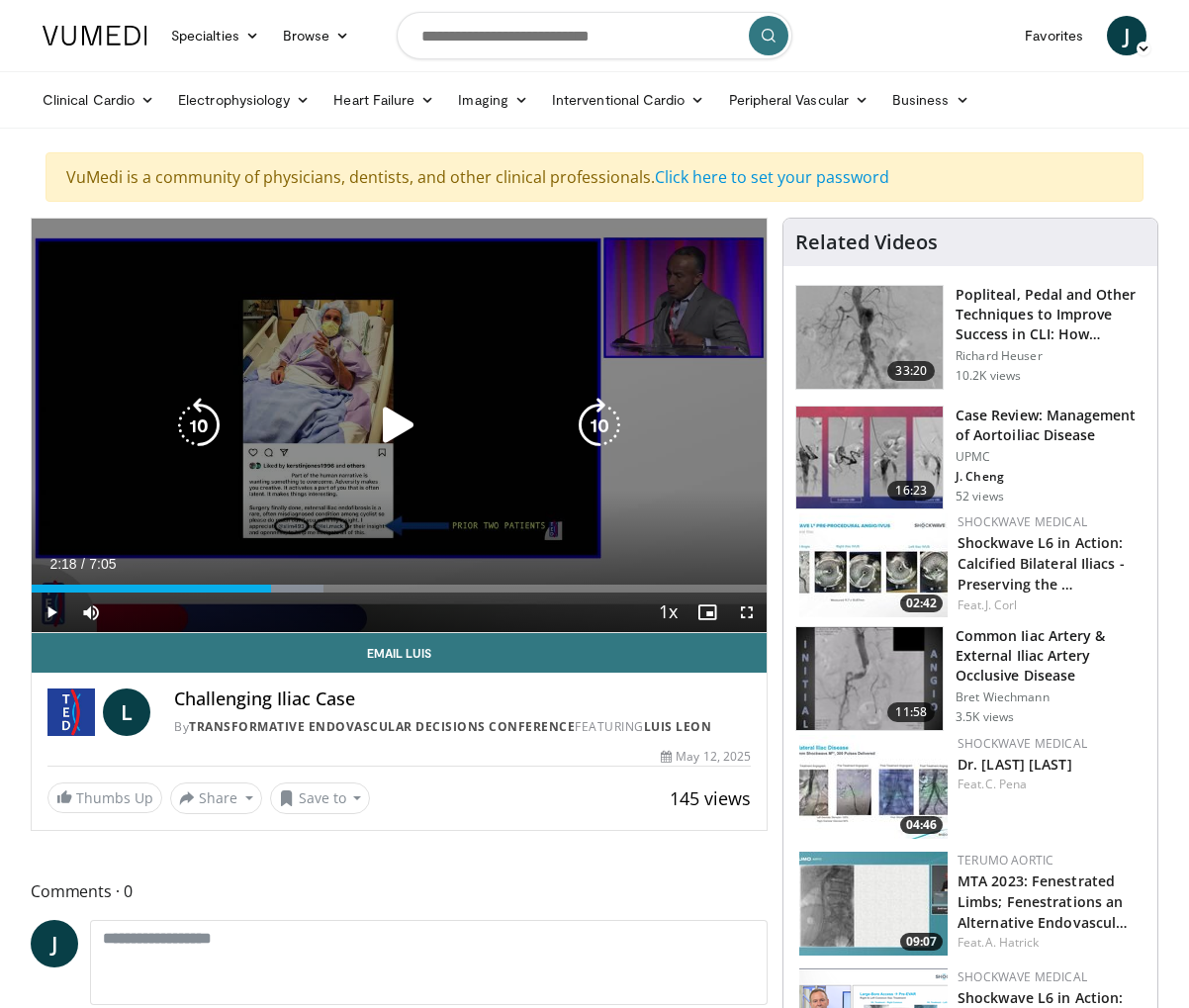 click on "Loaded :  39.66% 1:41 2:19" at bounding box center (399, 589) 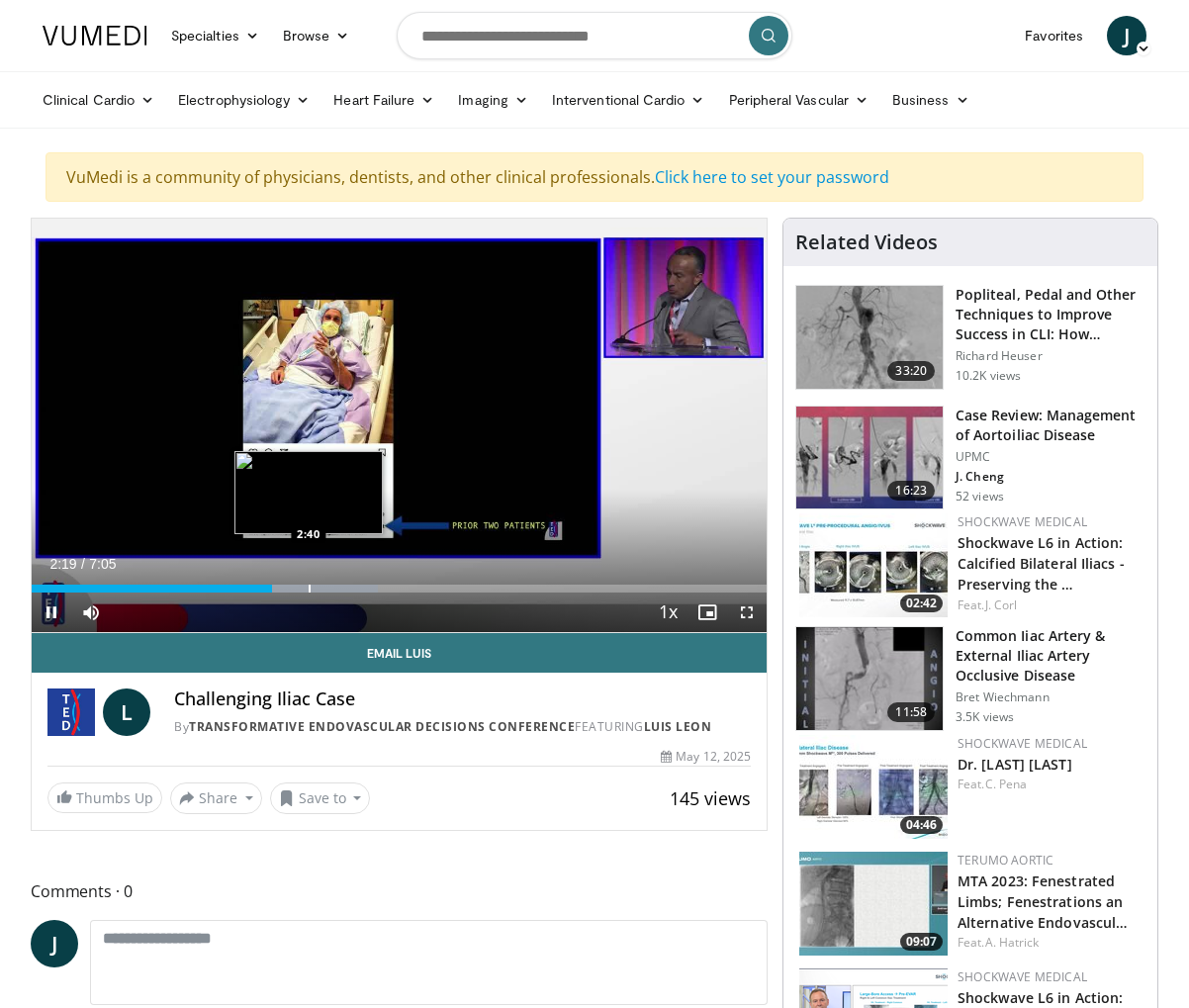 click at bounding box center (310, 589) 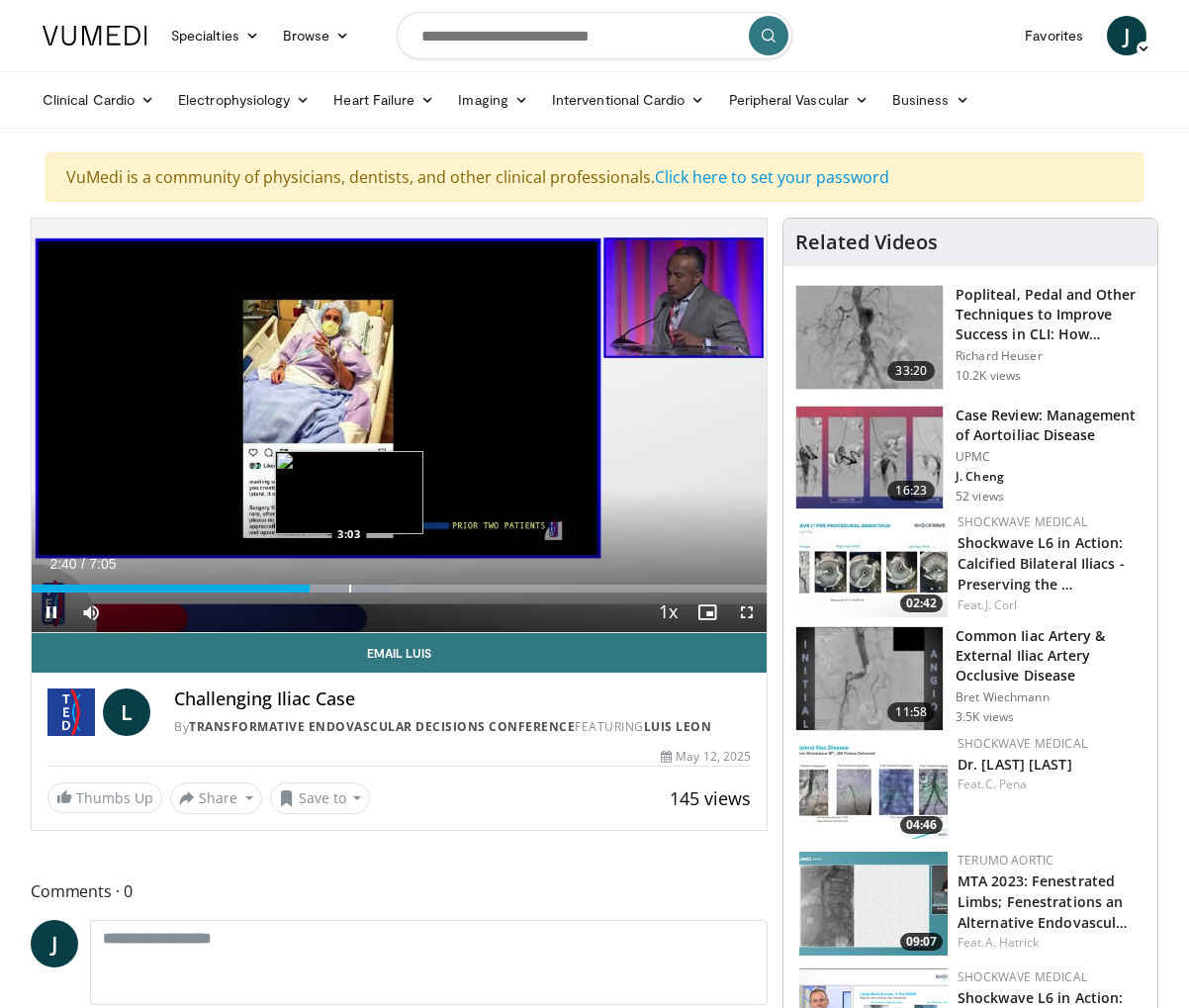 click at bounding box center [350, 589] 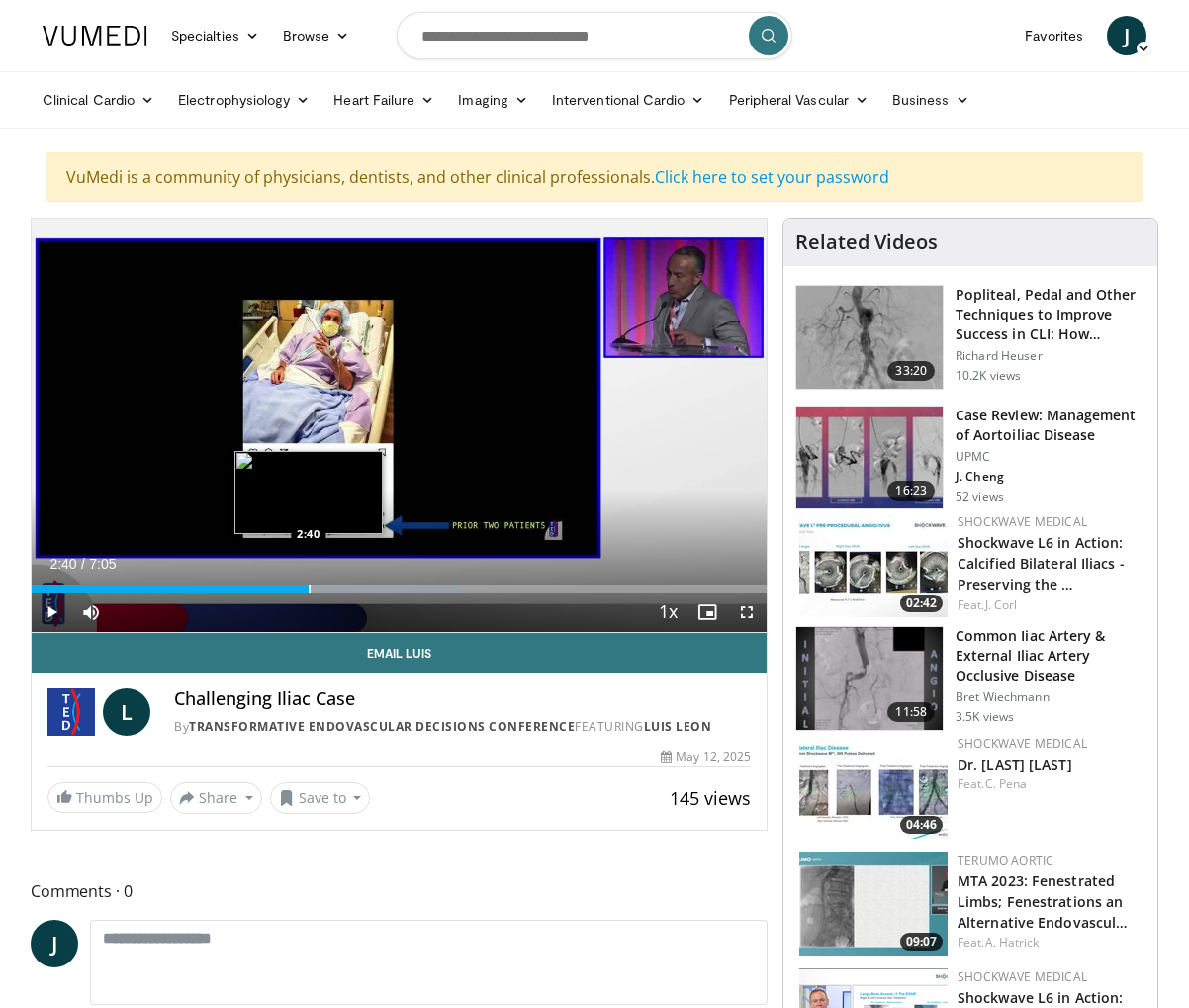 click at bounding box center [310, 589] 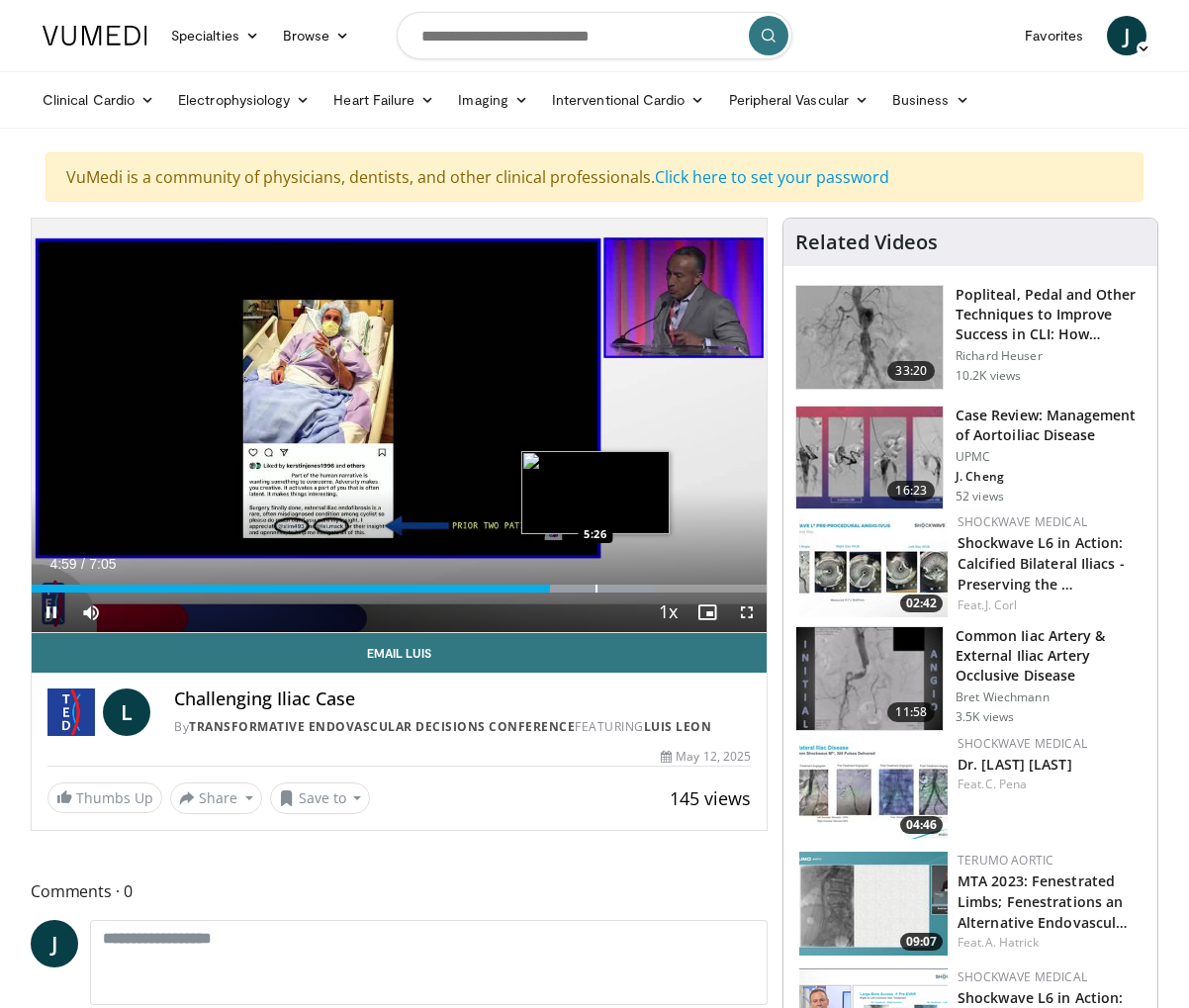 click at bounding box center (596, 589) 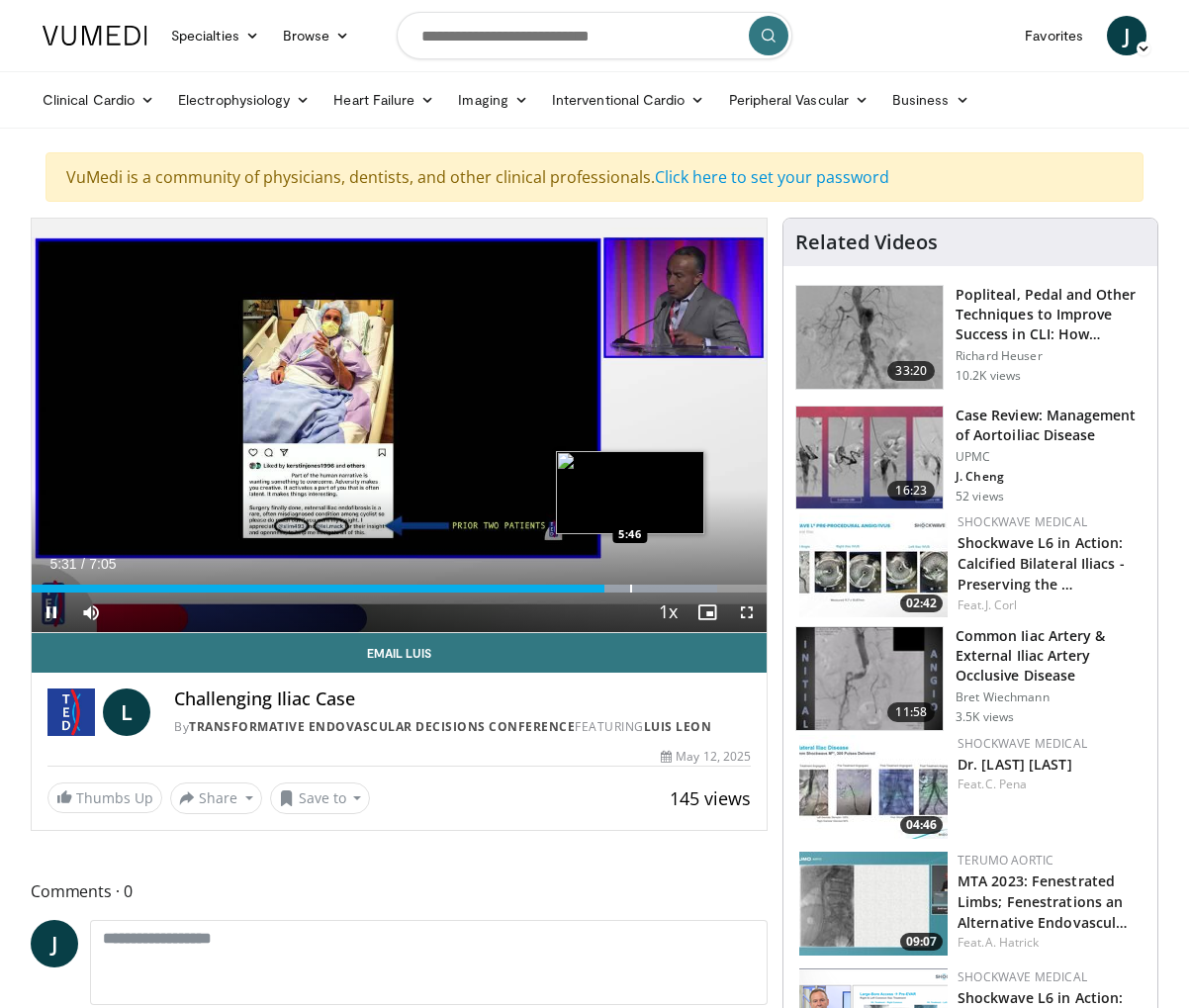 click on "Loaded :  93.33% 5:31 5:46" at bounding box center (399, 583) 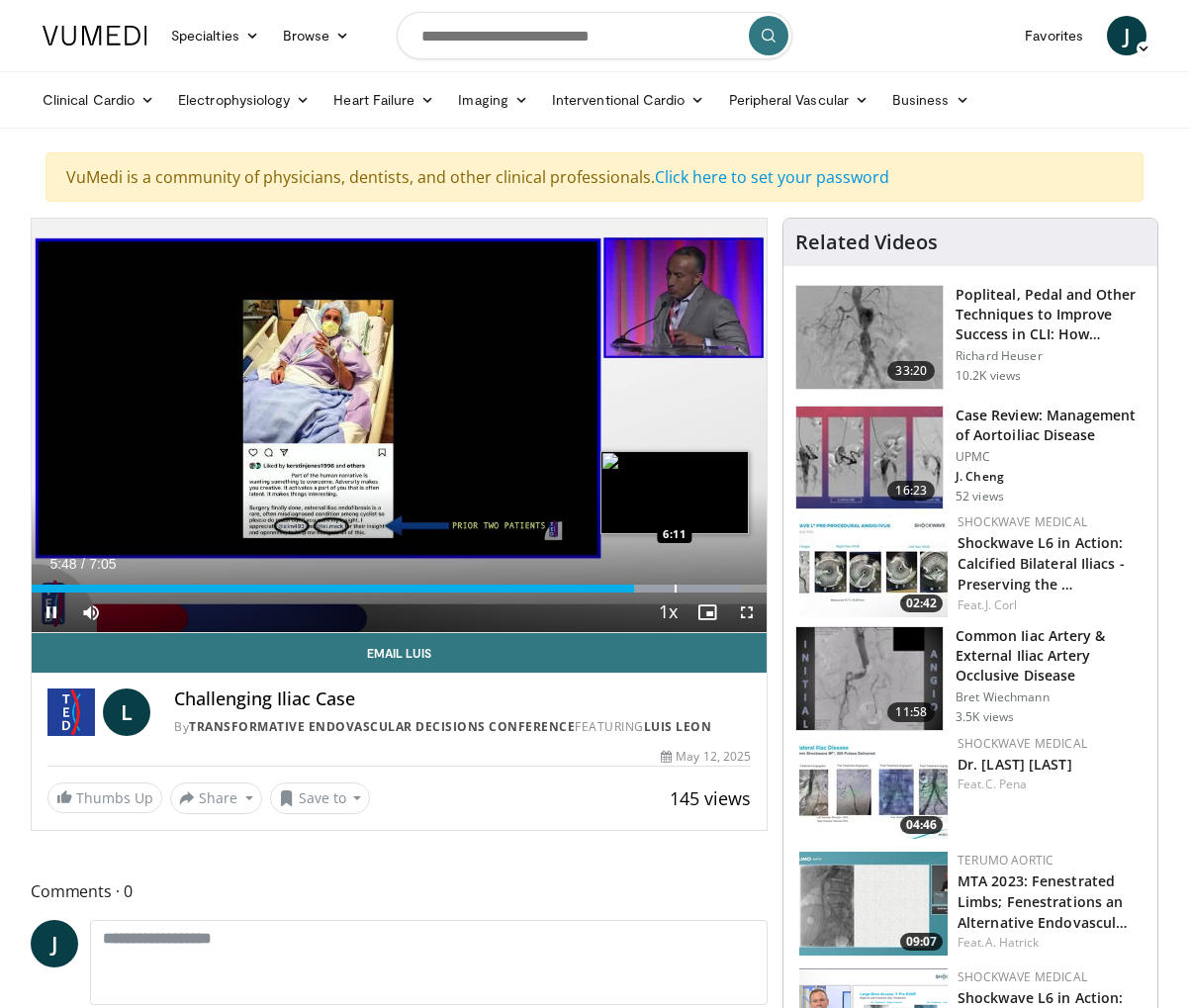 click at bounding box center (676, 589) 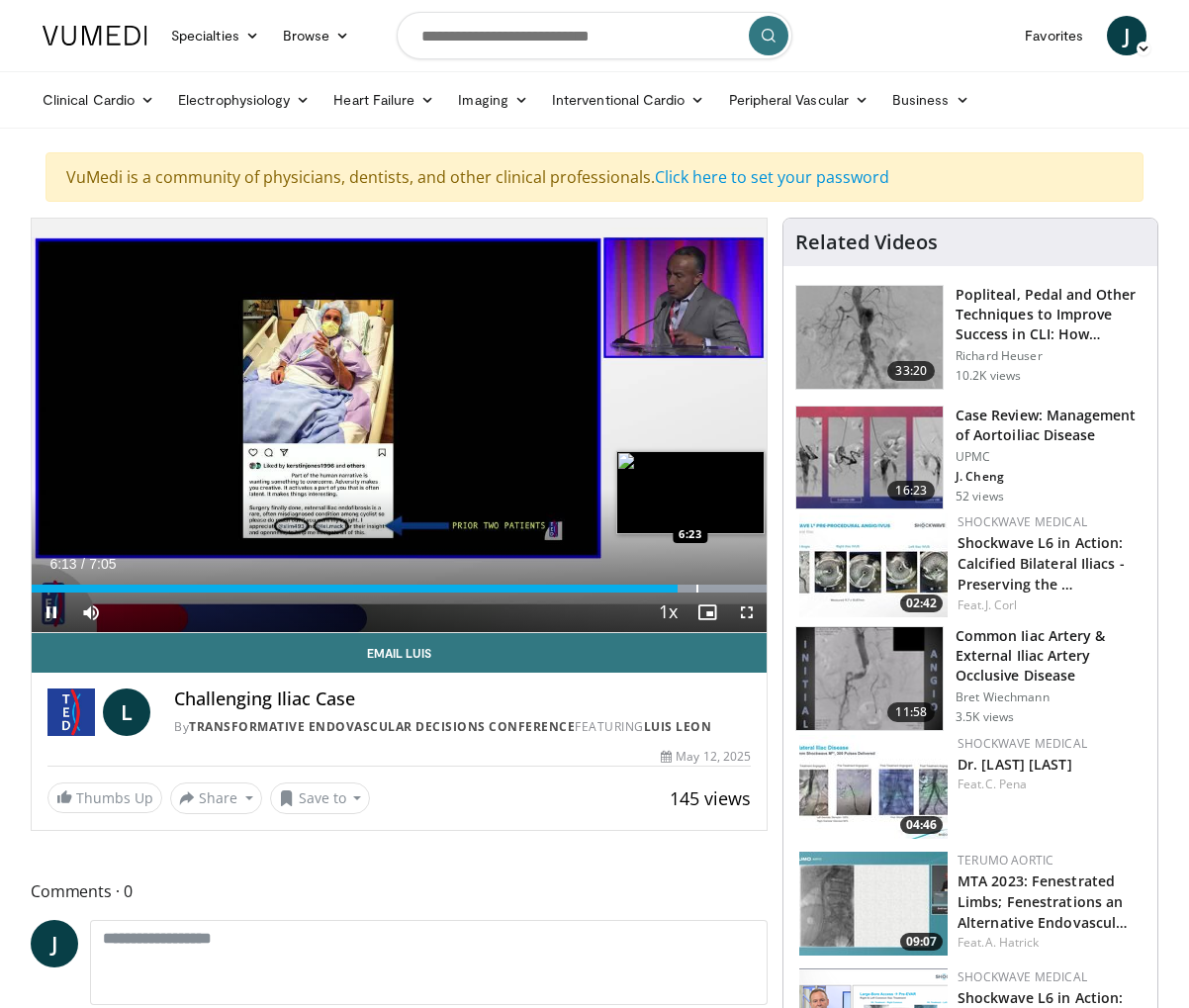 click at bounding box center [697, 589] 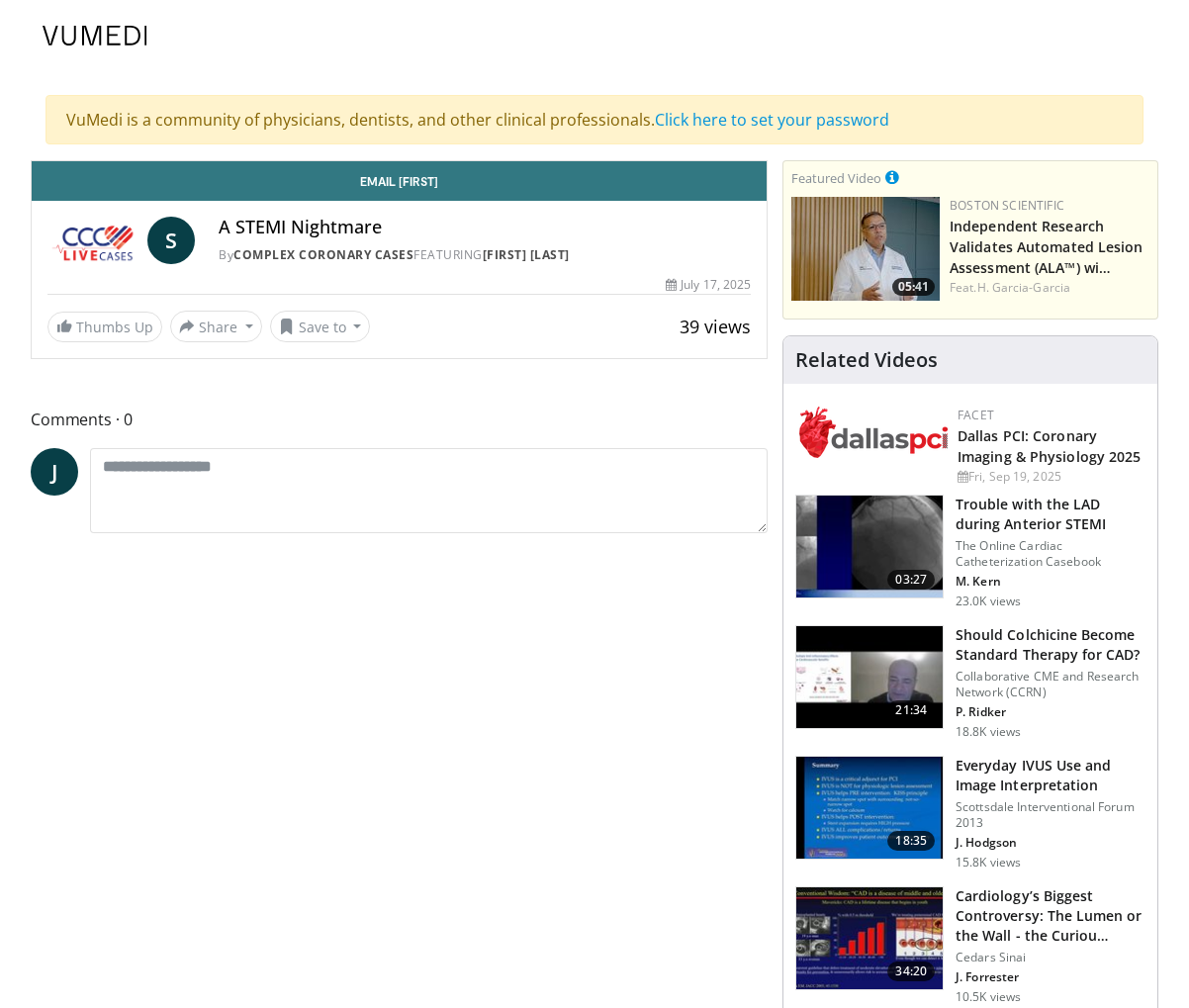 scroll, scrollTop: 0, scrollLeft: 0, axis: both 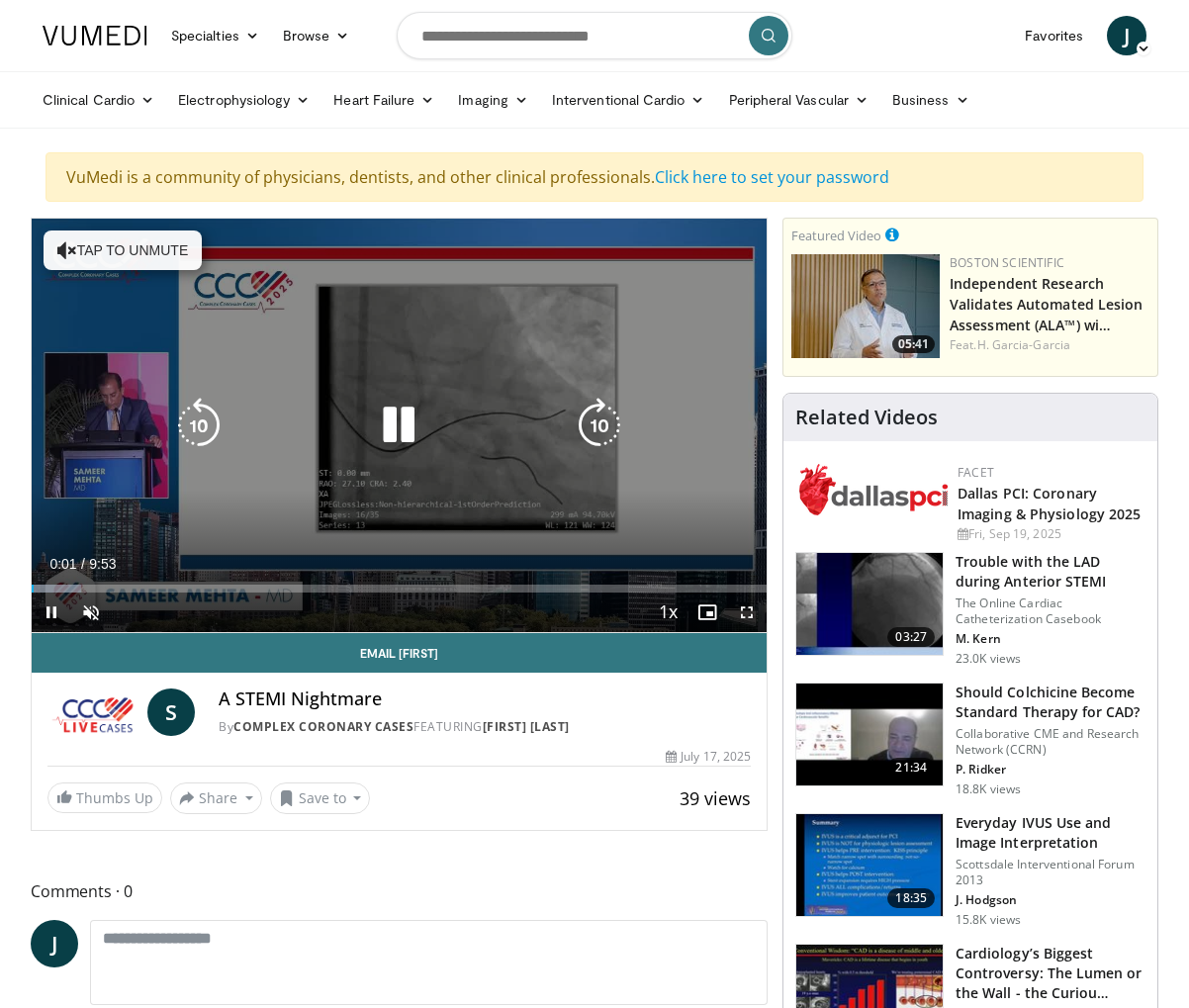 click on "Tap to unmute" at bounding box center [123, 250] 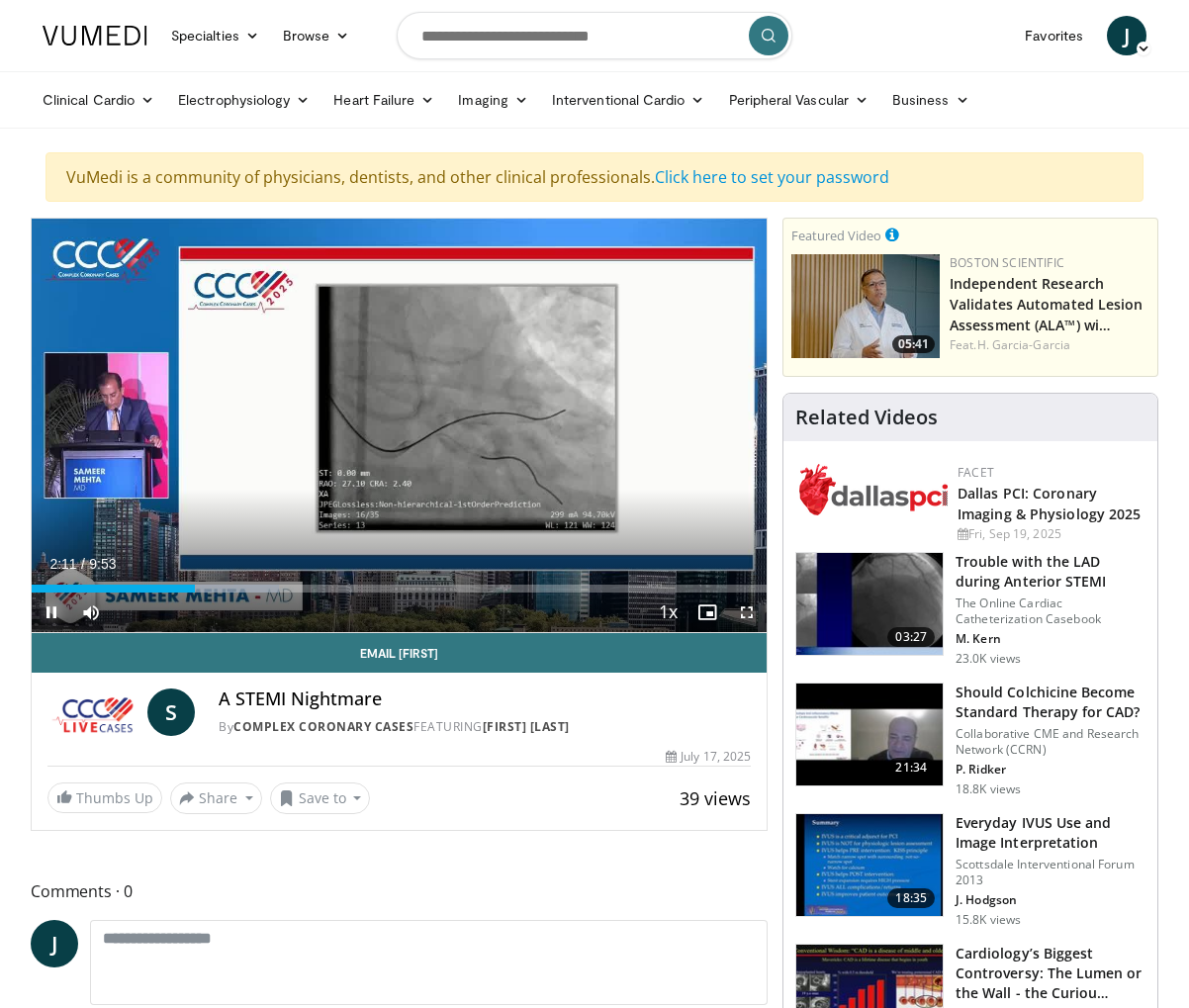click at bounding box center (51, 612) 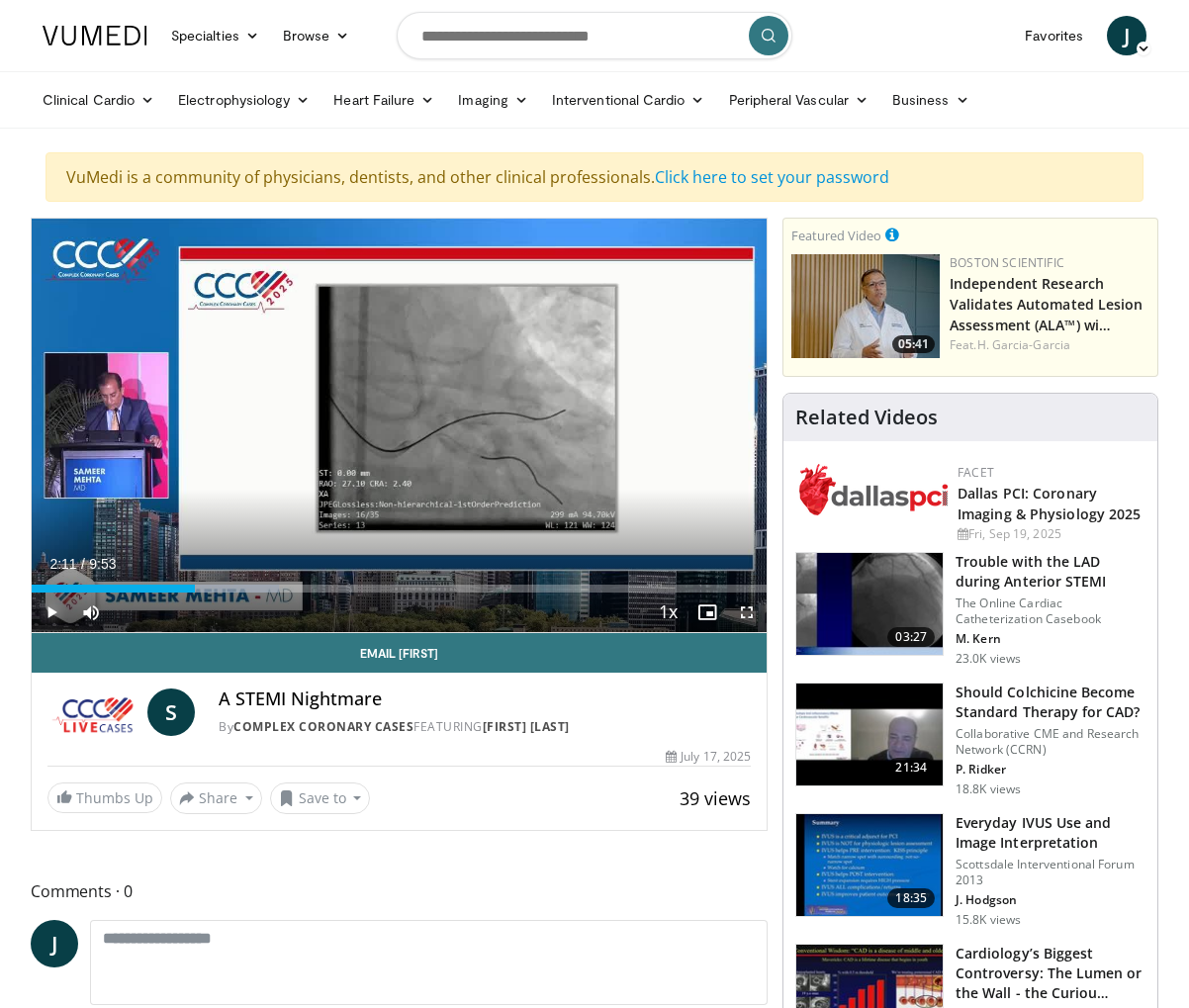 click at bounding box center [51, 612] 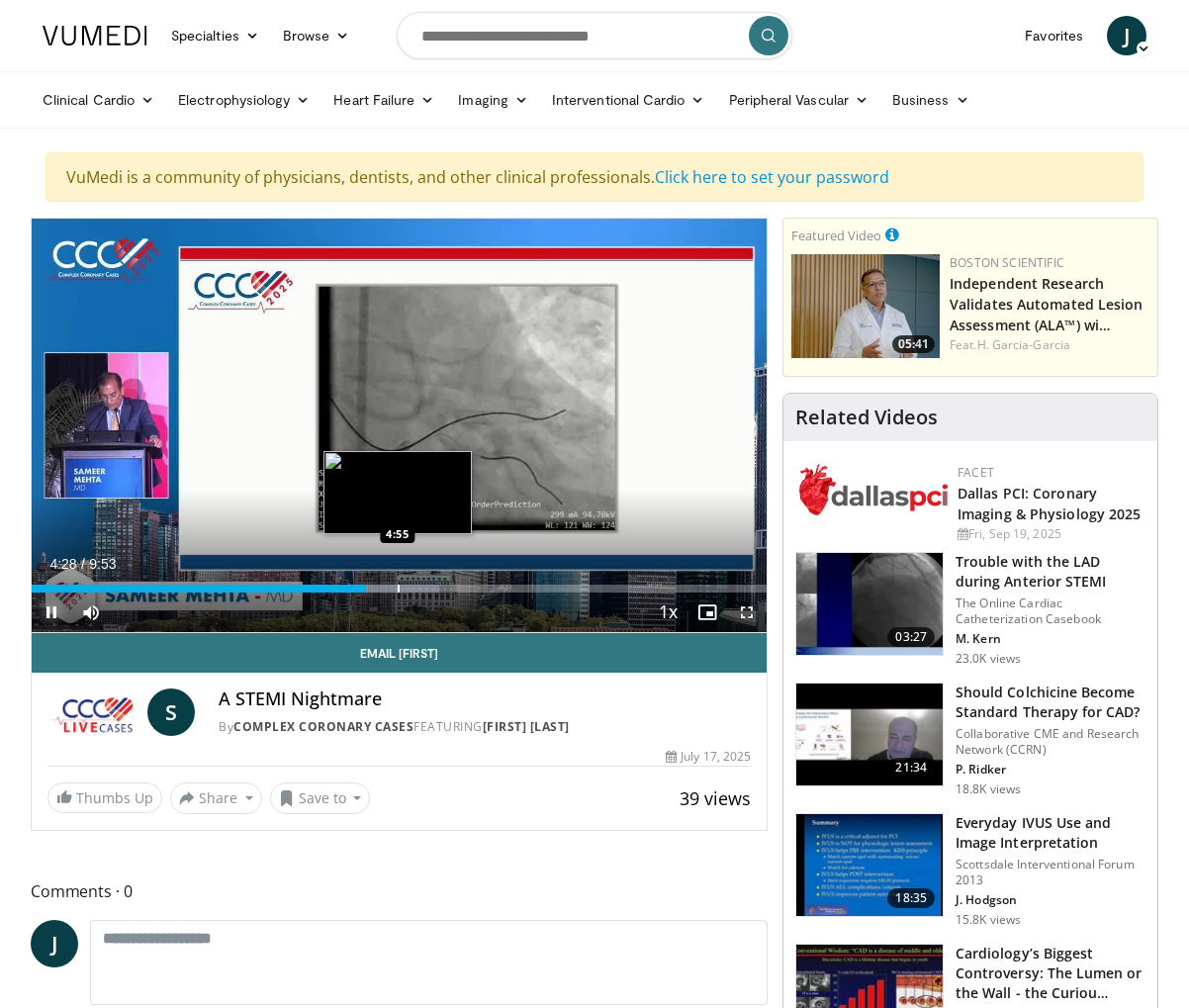 click at bounding box center (399, 589) 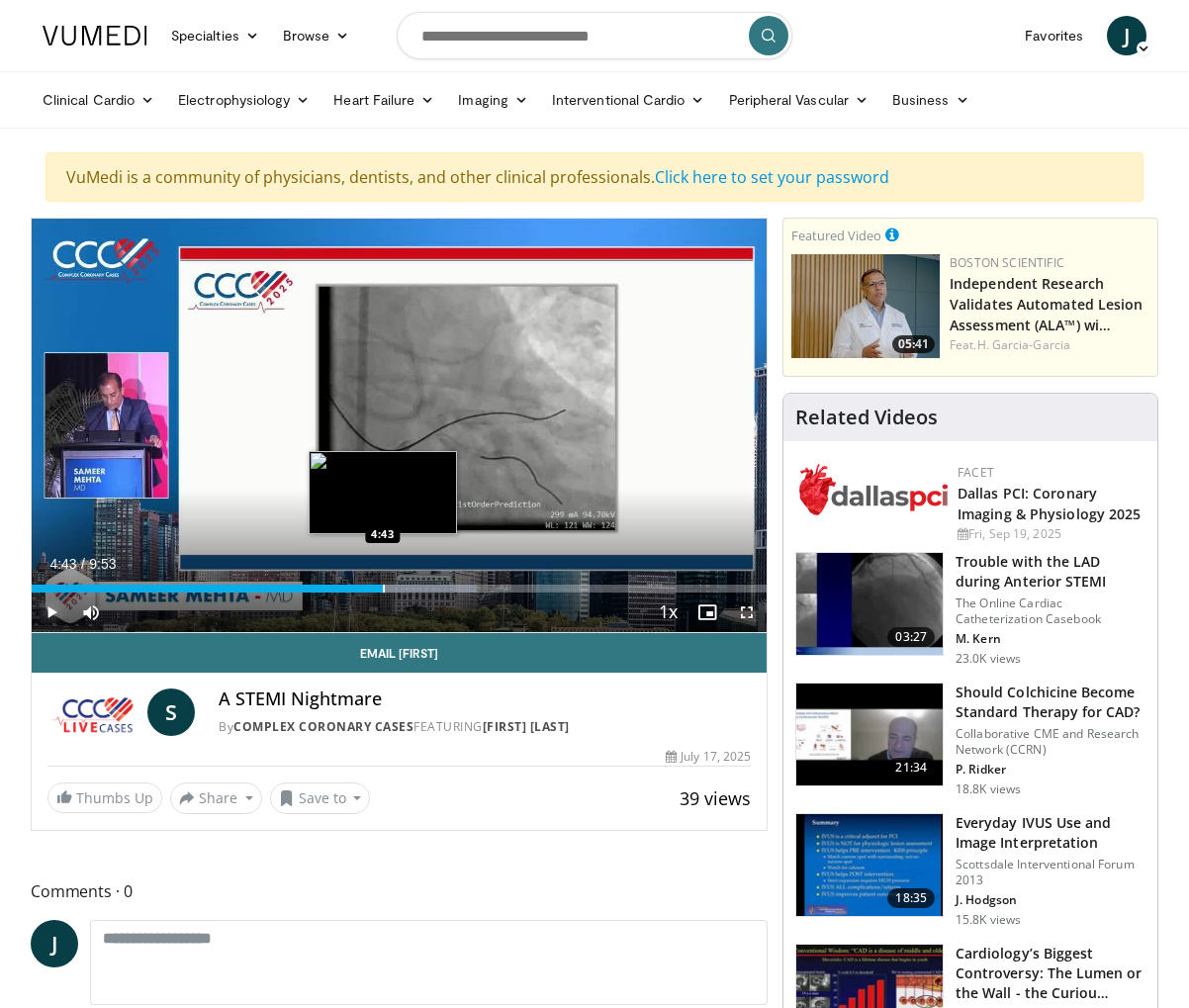 click at bounding box center [384, 589] 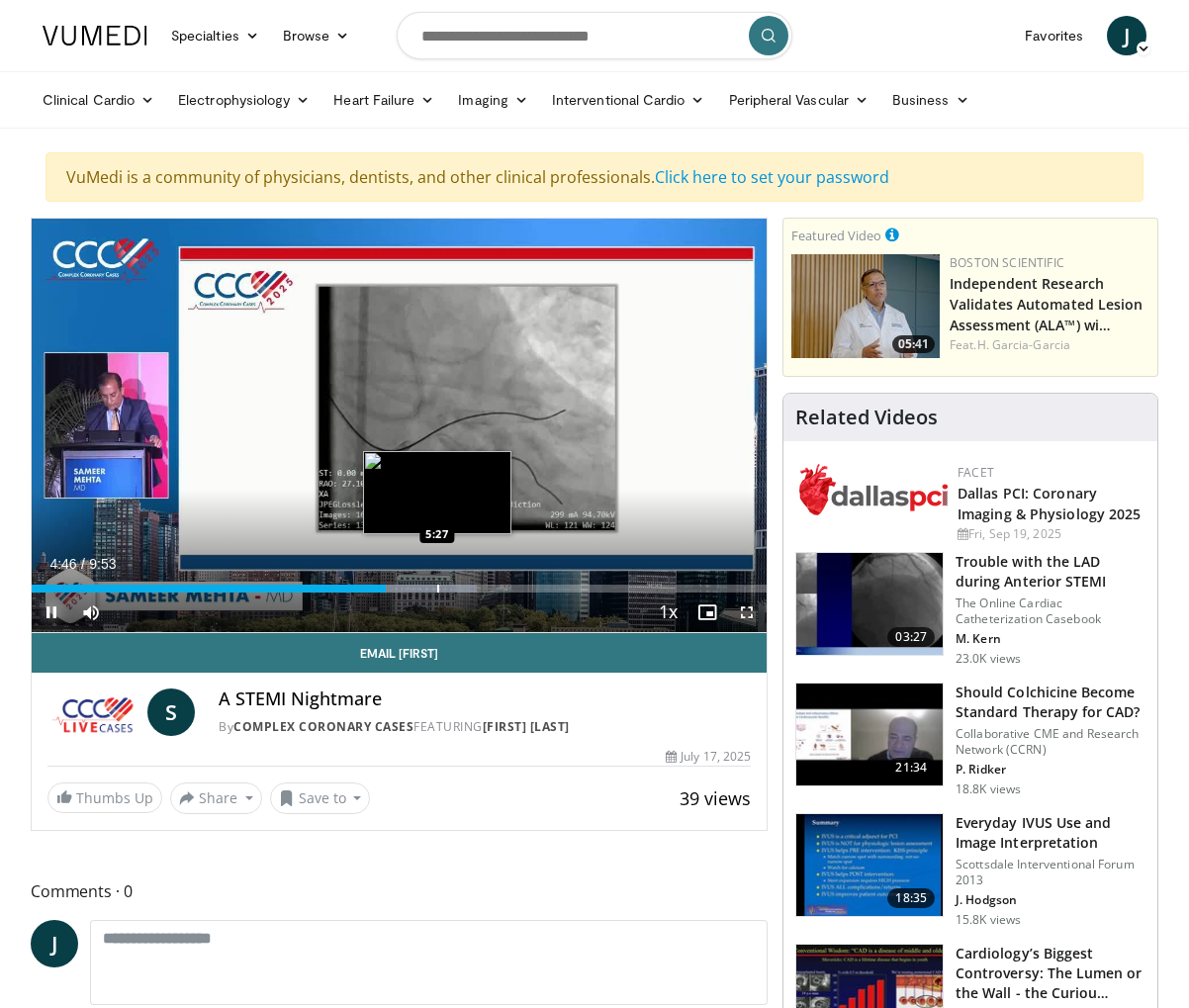 click on "Loaded :  60.55% 4:46 5:27" at bounding box center [399, 583] 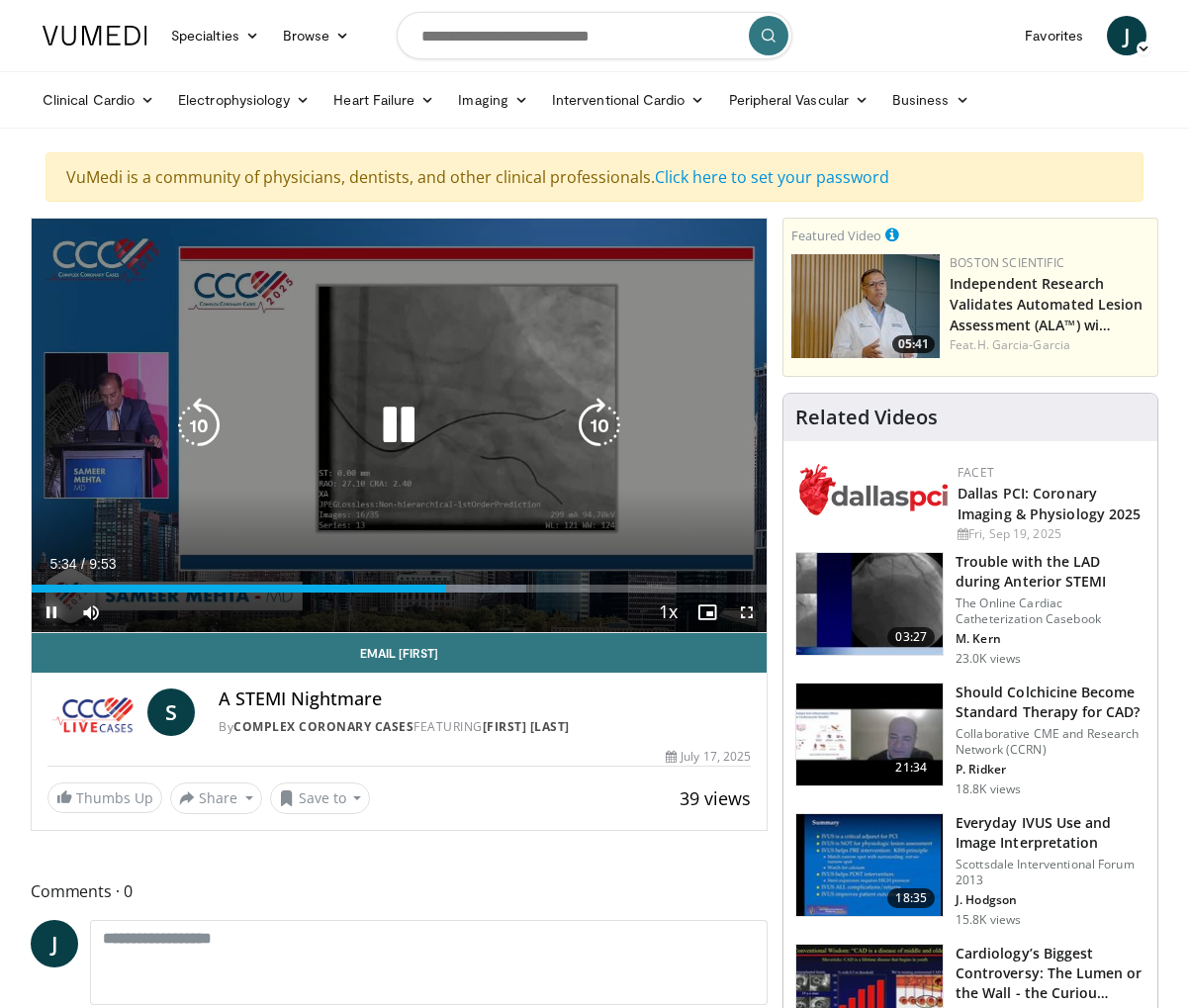 click on "Loaded :  67.28% 5:35 5:52" at bounding box center (399, 589) 